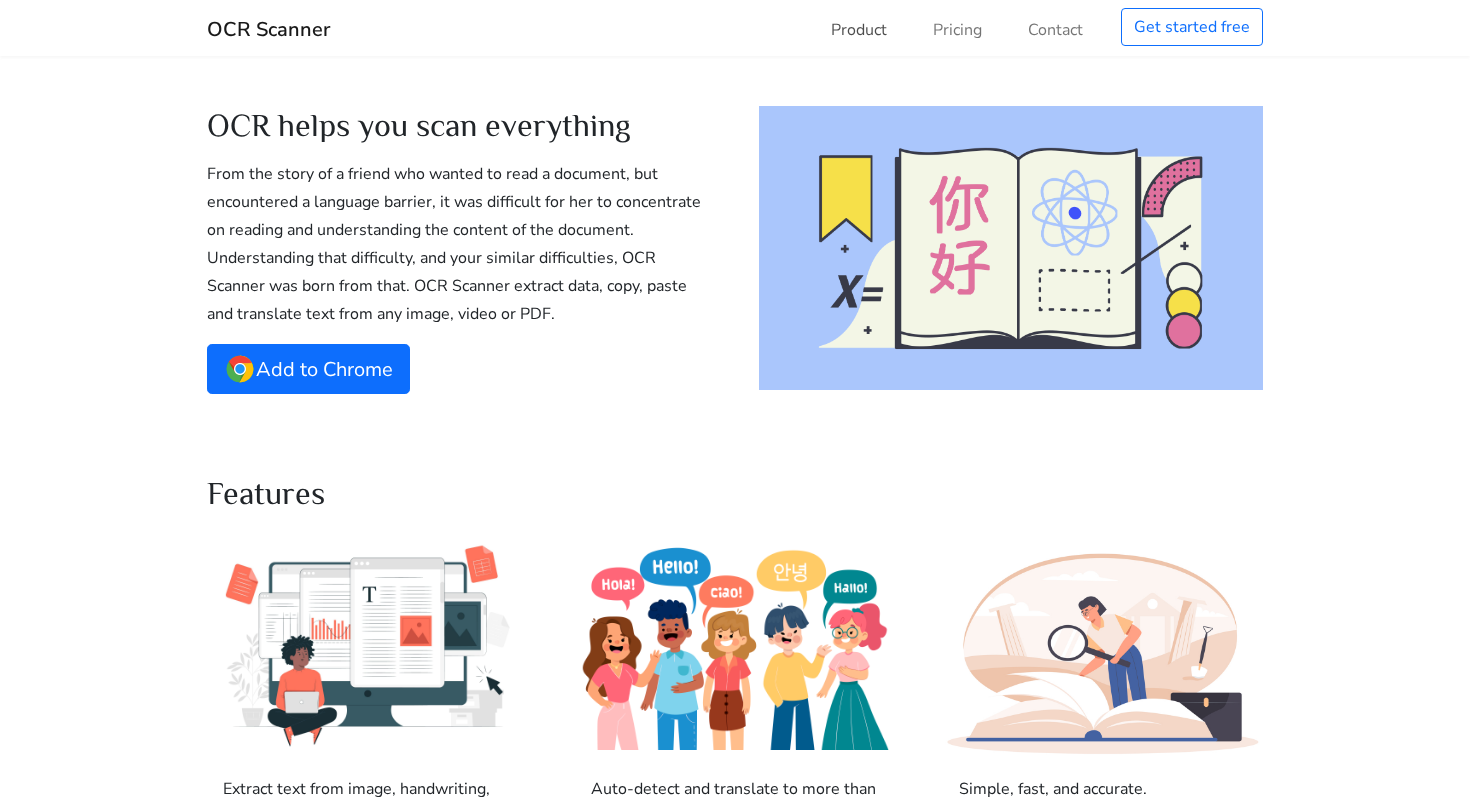 scroll, scrollTop: 0, scrollLeft: 0, axis: both 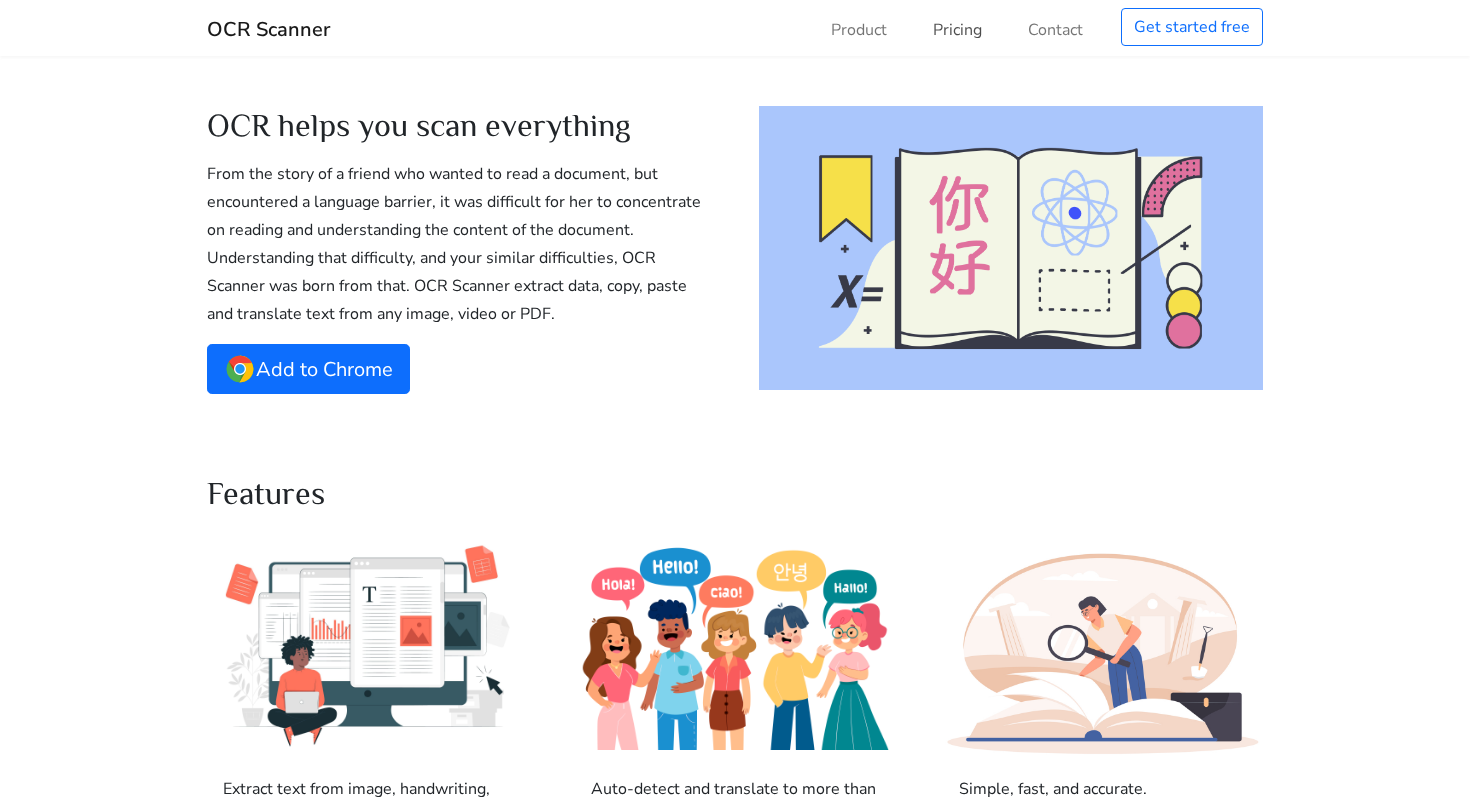 click on "Pricing" at bounding box center (957, 30) 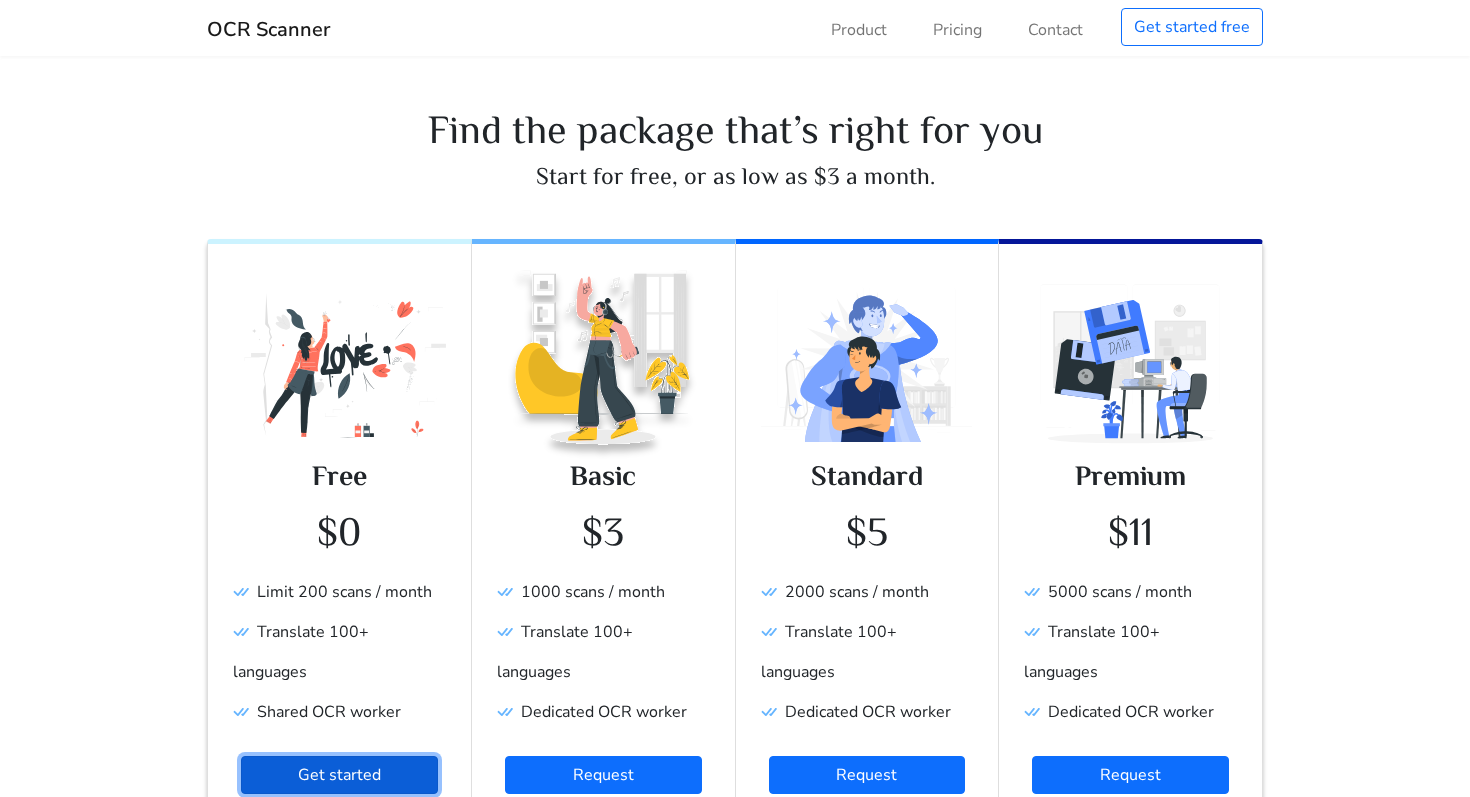 click on "Get started" at bounding box center (339, 775) 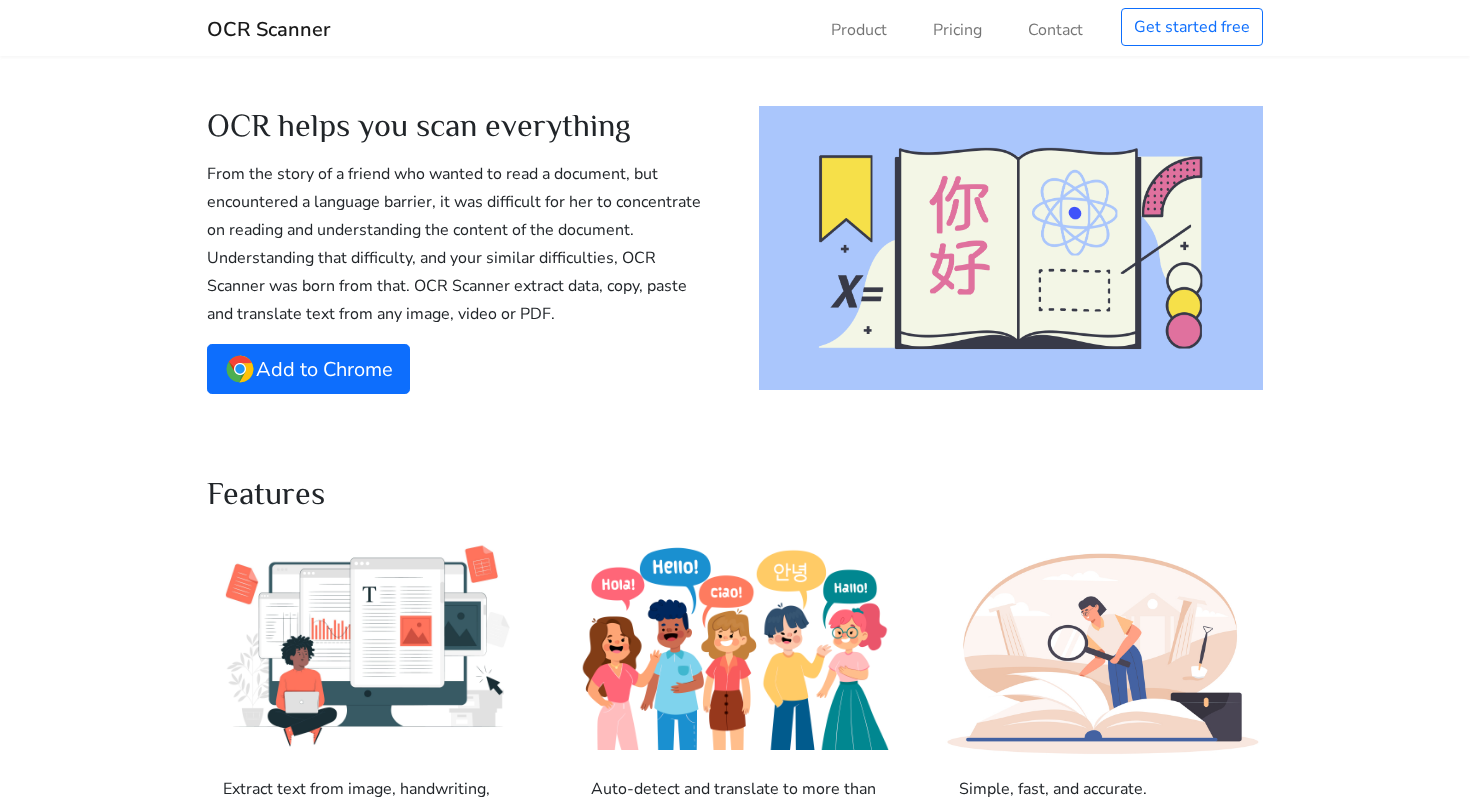 drag, startPoint x: 720, startPoint y: 156, endPoint x: 189, endPoint y: 334, distance: 560.04016 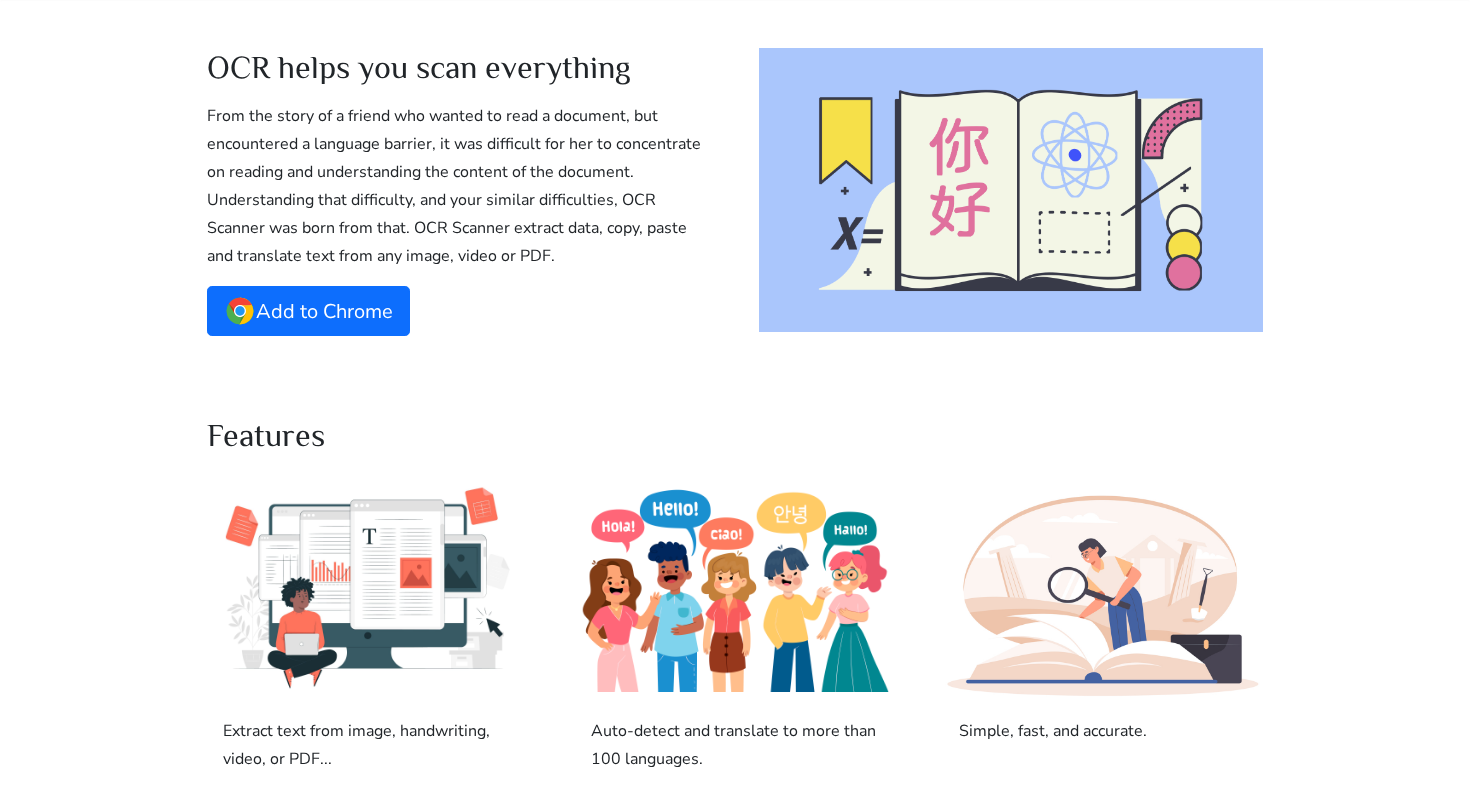 scroll, scrollTop: 99, scrollLeft: 0, axis: vertical 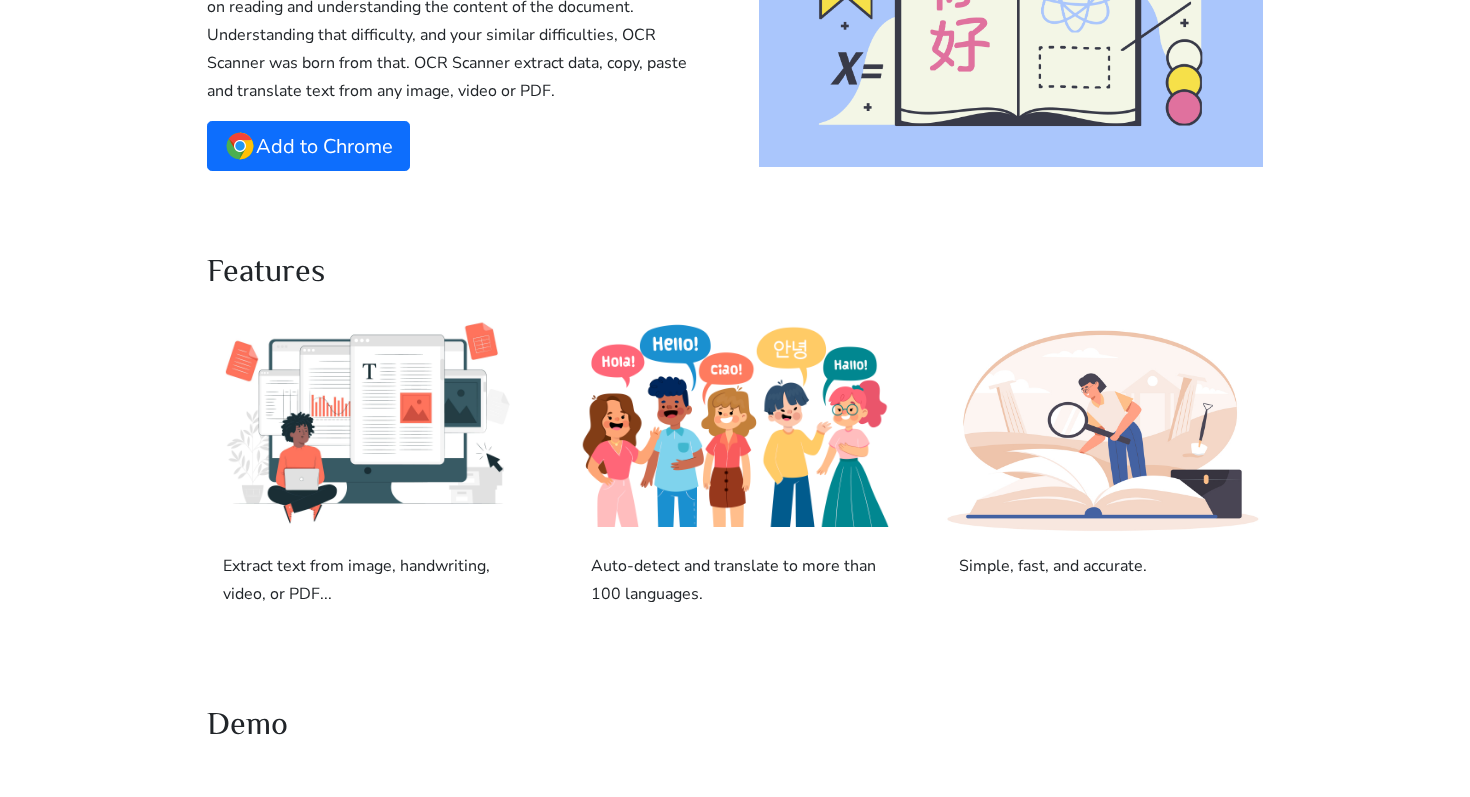 click at bounding box center (735, 421) 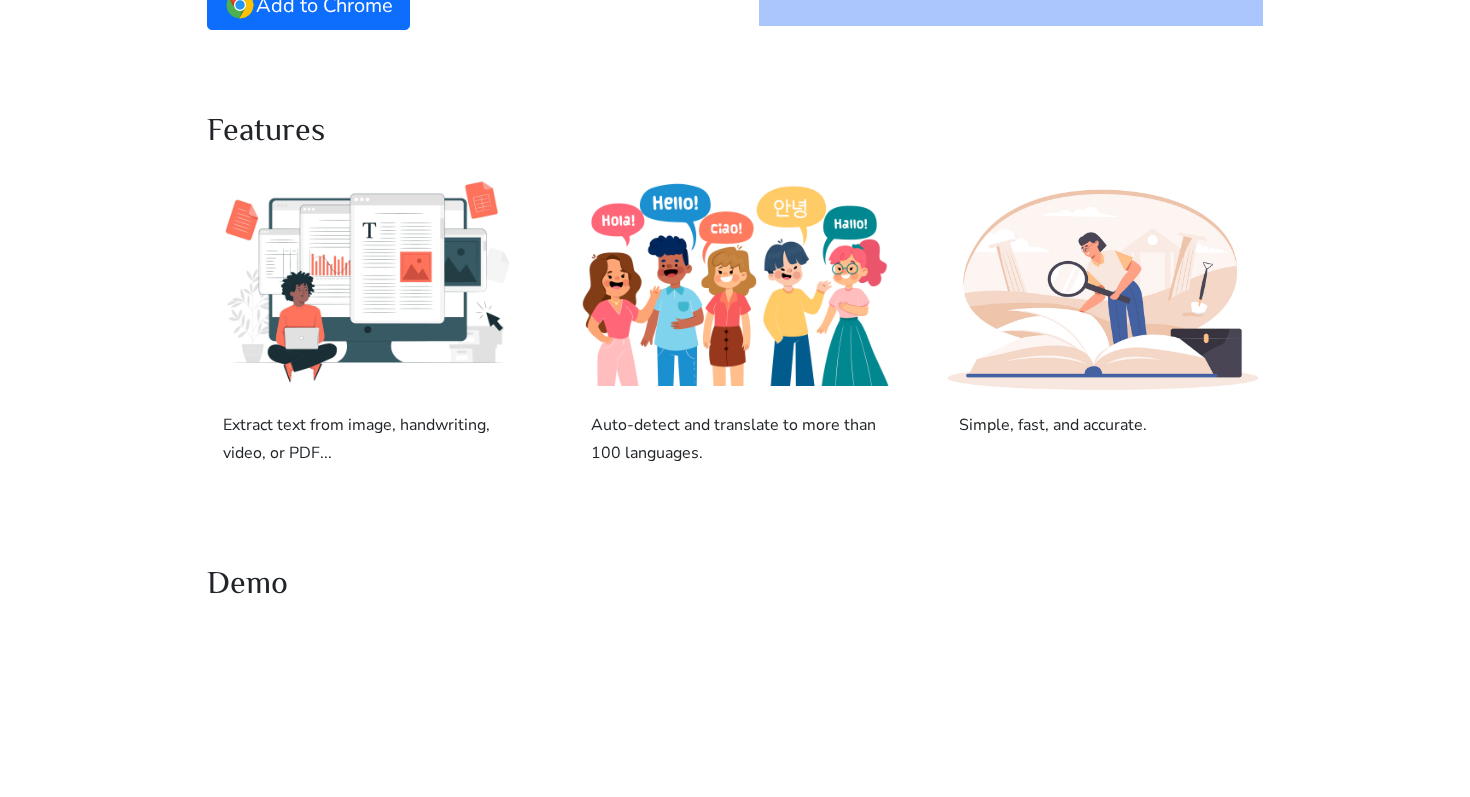 scroll, scrollTop: 0, scrollLeft: 0, axis: both 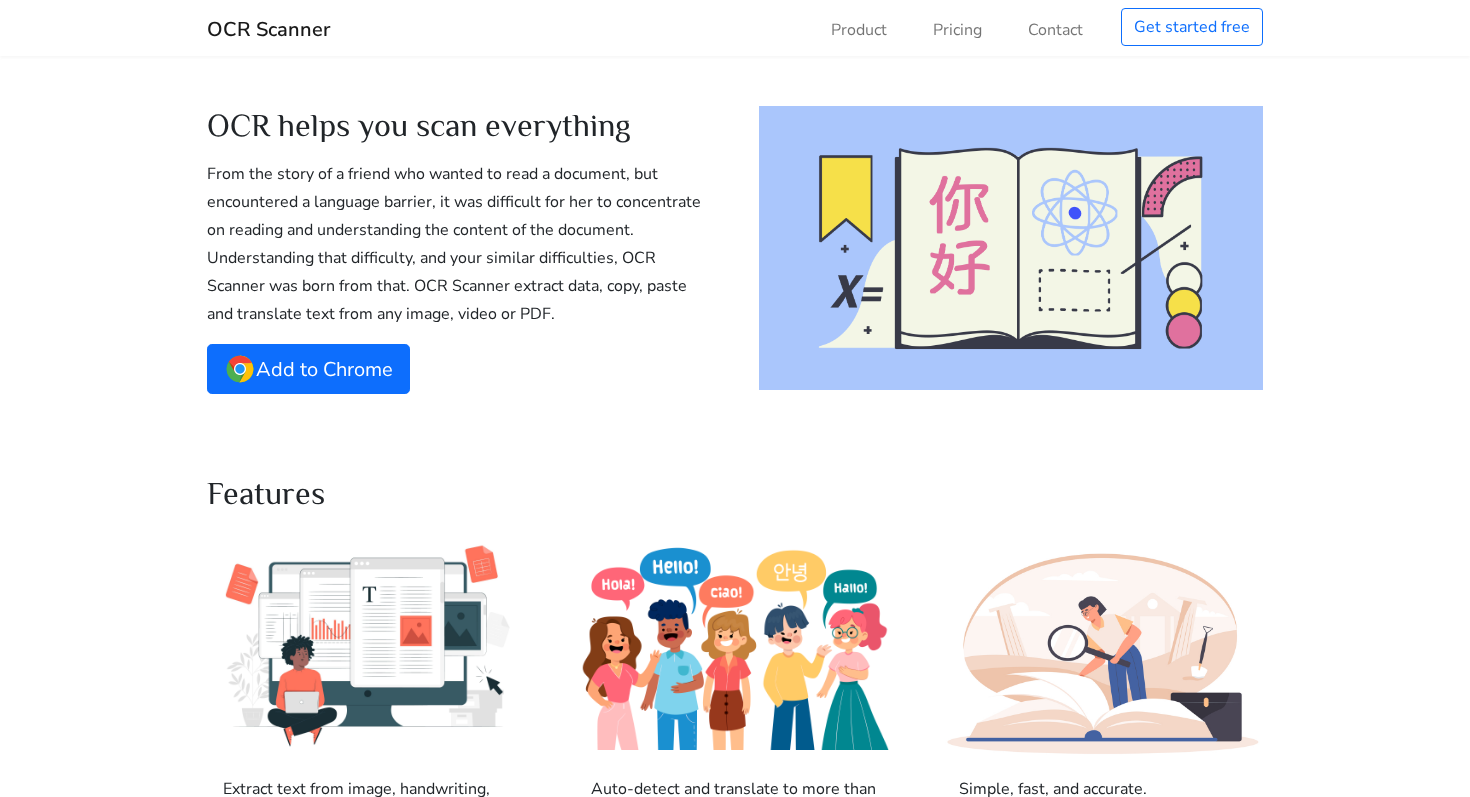drag, startPoint x: 1010, startPoint y: 160, endPoint x: 914, endPoint y: 311, distance: 178.93295 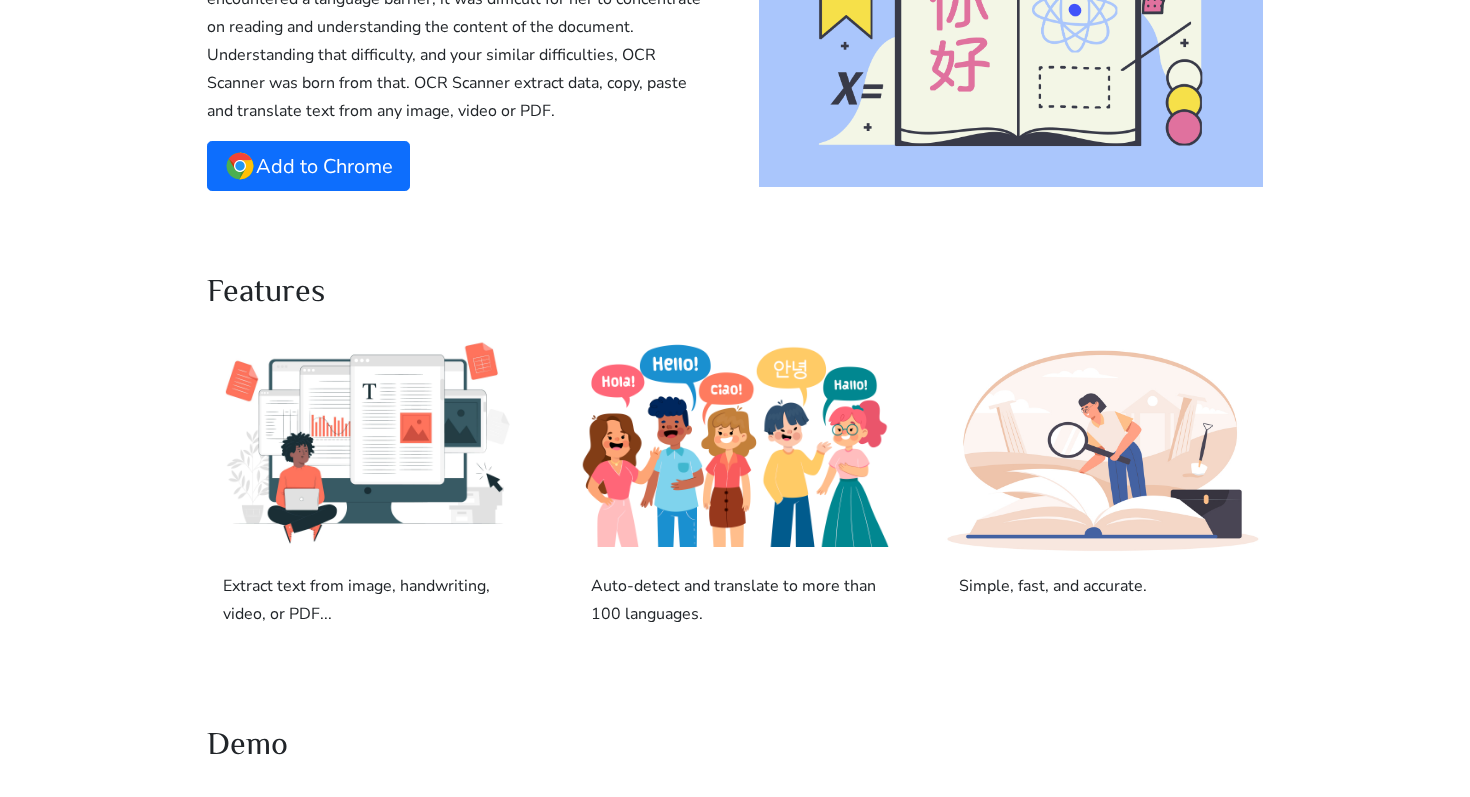 scroll, scrollTop: 471, scrollLeft: 0, axis: vertical 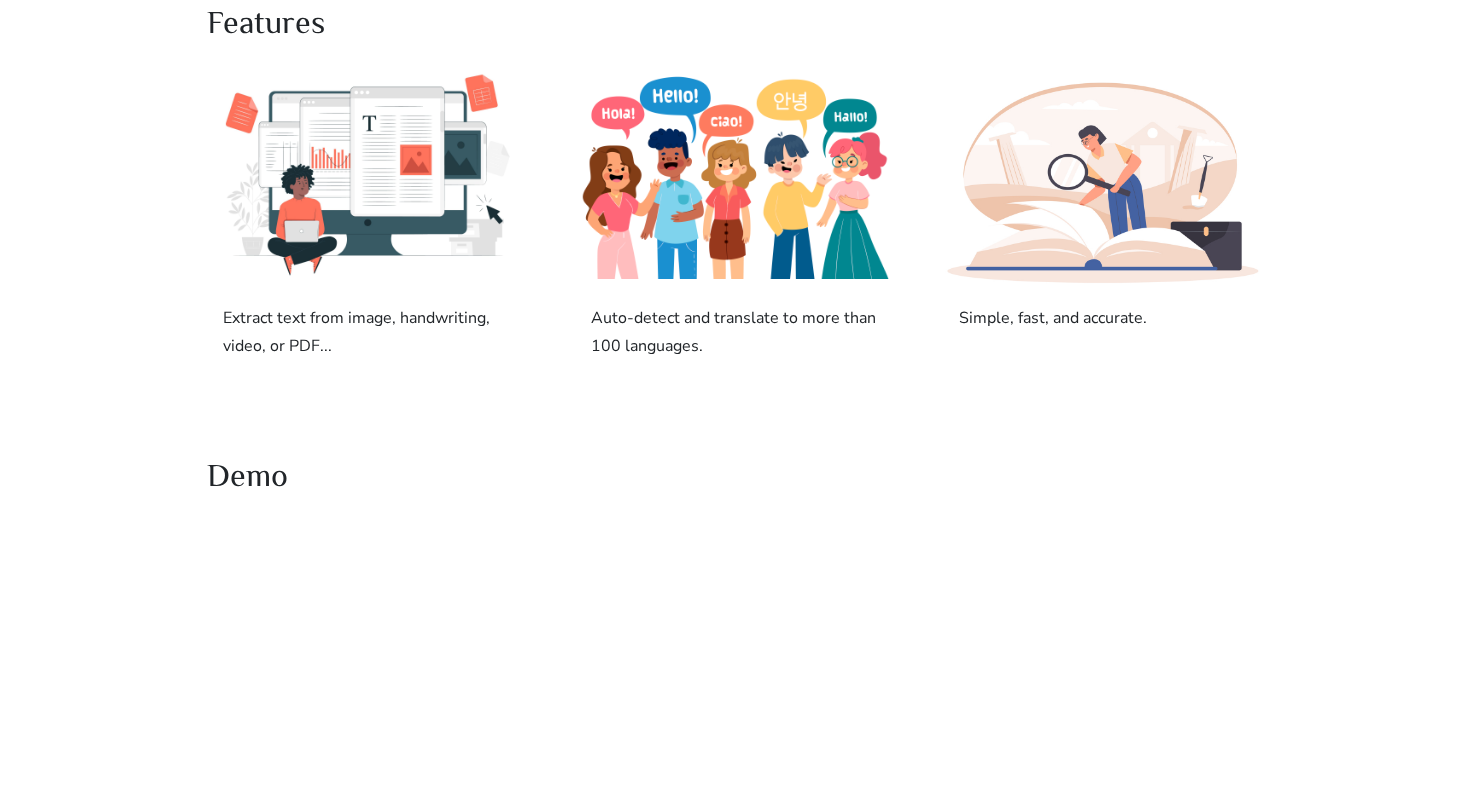 drag, startPoint x: 888, startPoint y: 302, endPoint x: 583, endPoint y: 368, distance: 312.0593 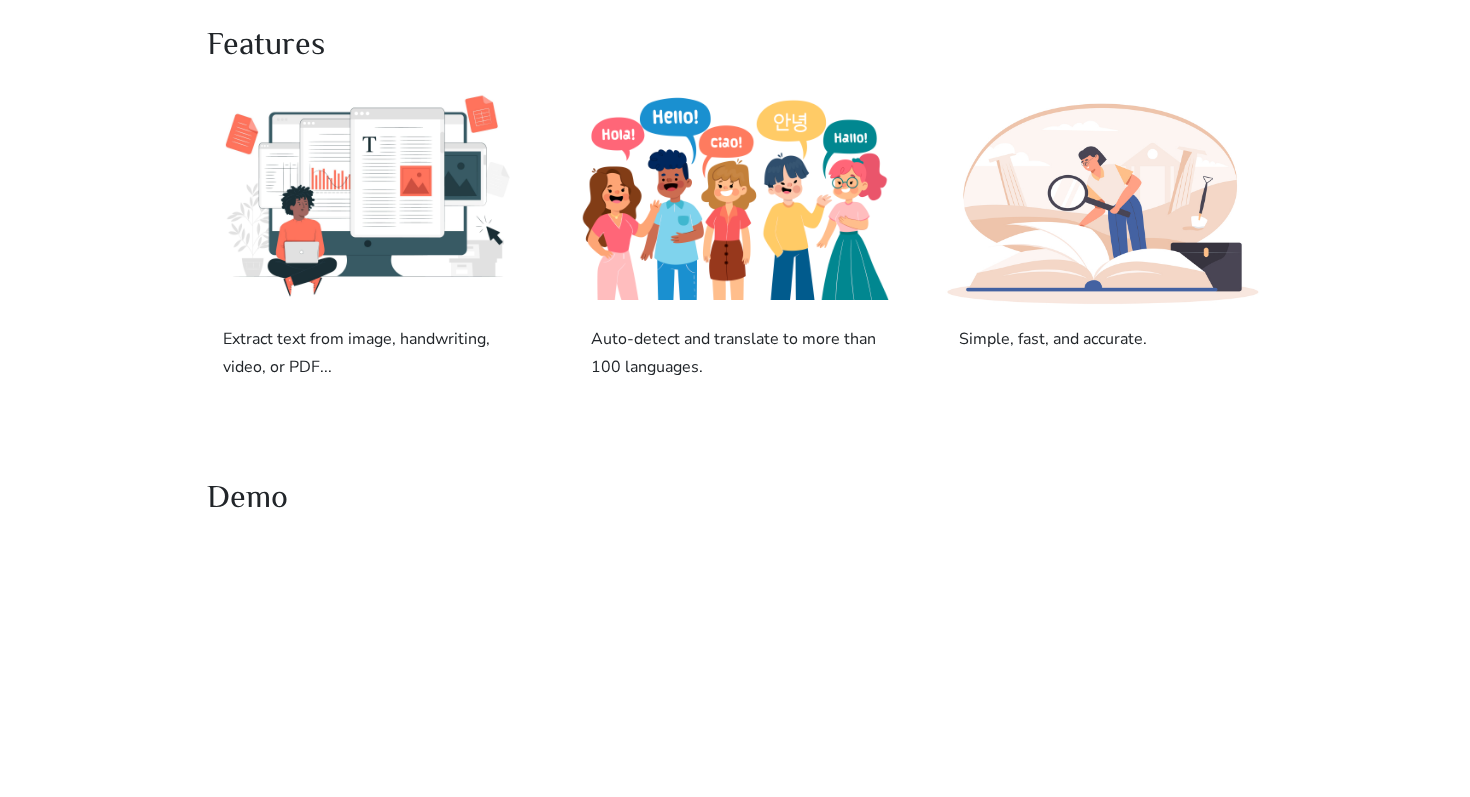 scroll, scrollTop: 0, scrollLeft: 0, axis: both 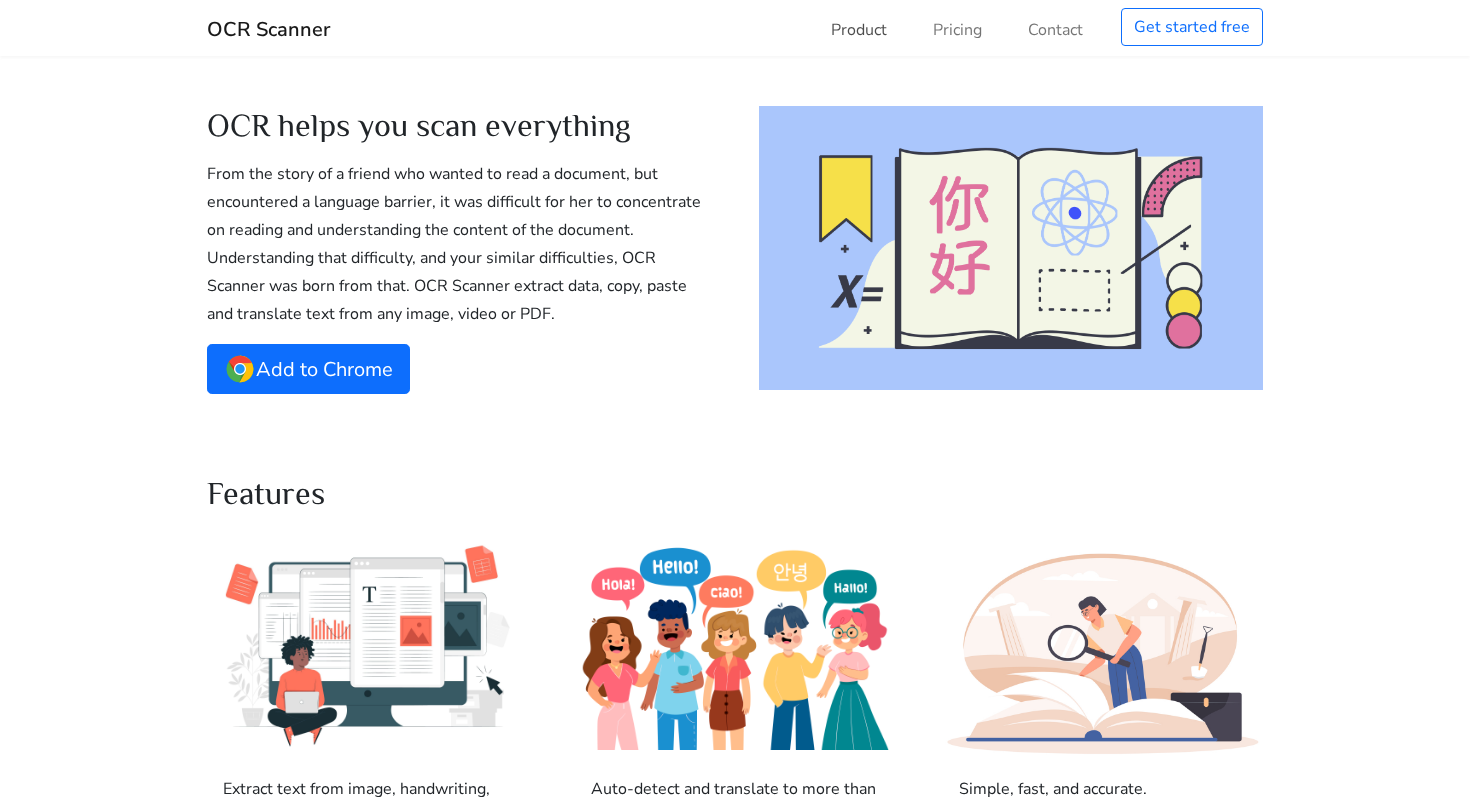 click on "Product" at bounding box center (859, 30) 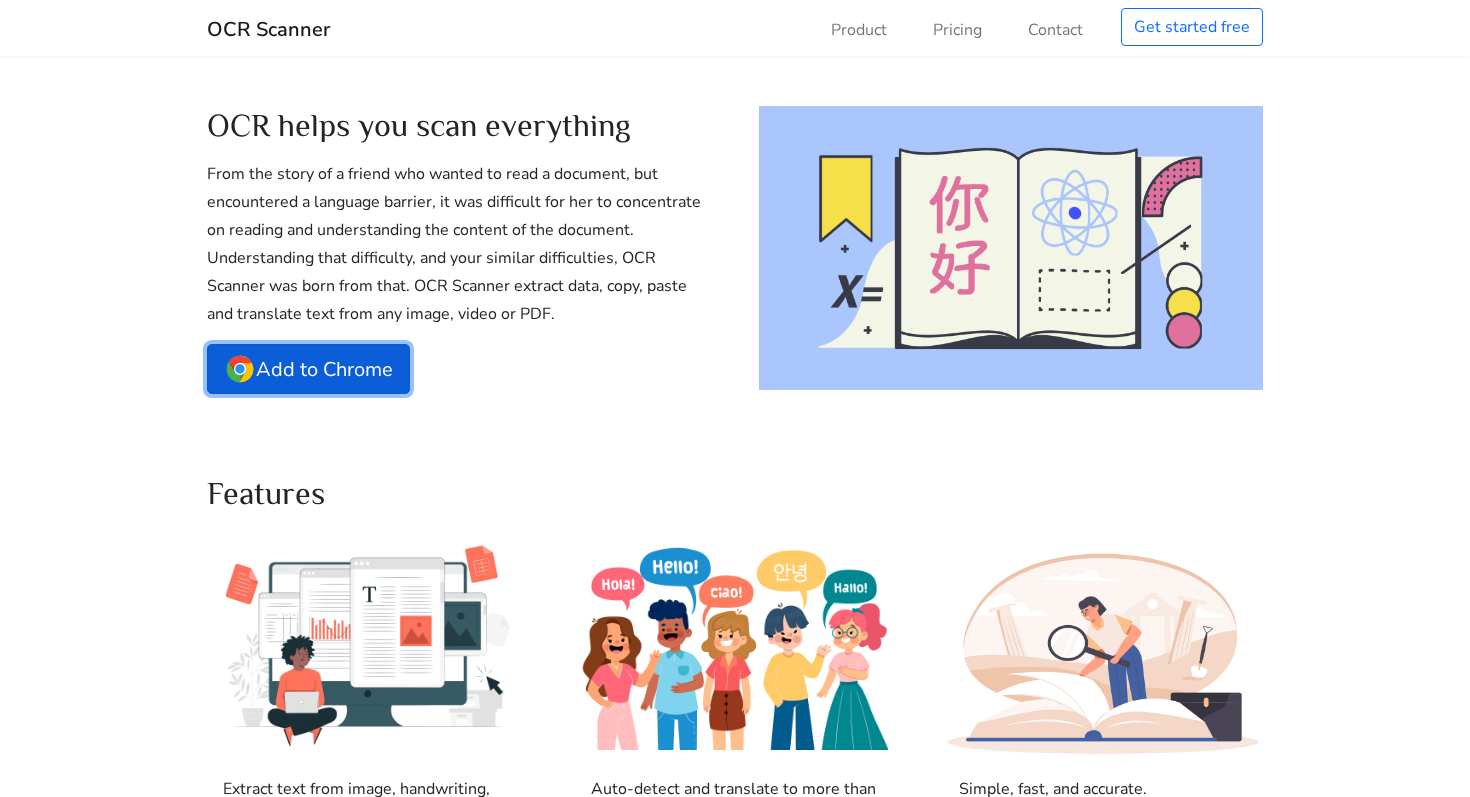 click on "Add to Chrome" at bounding box center [308, 369] 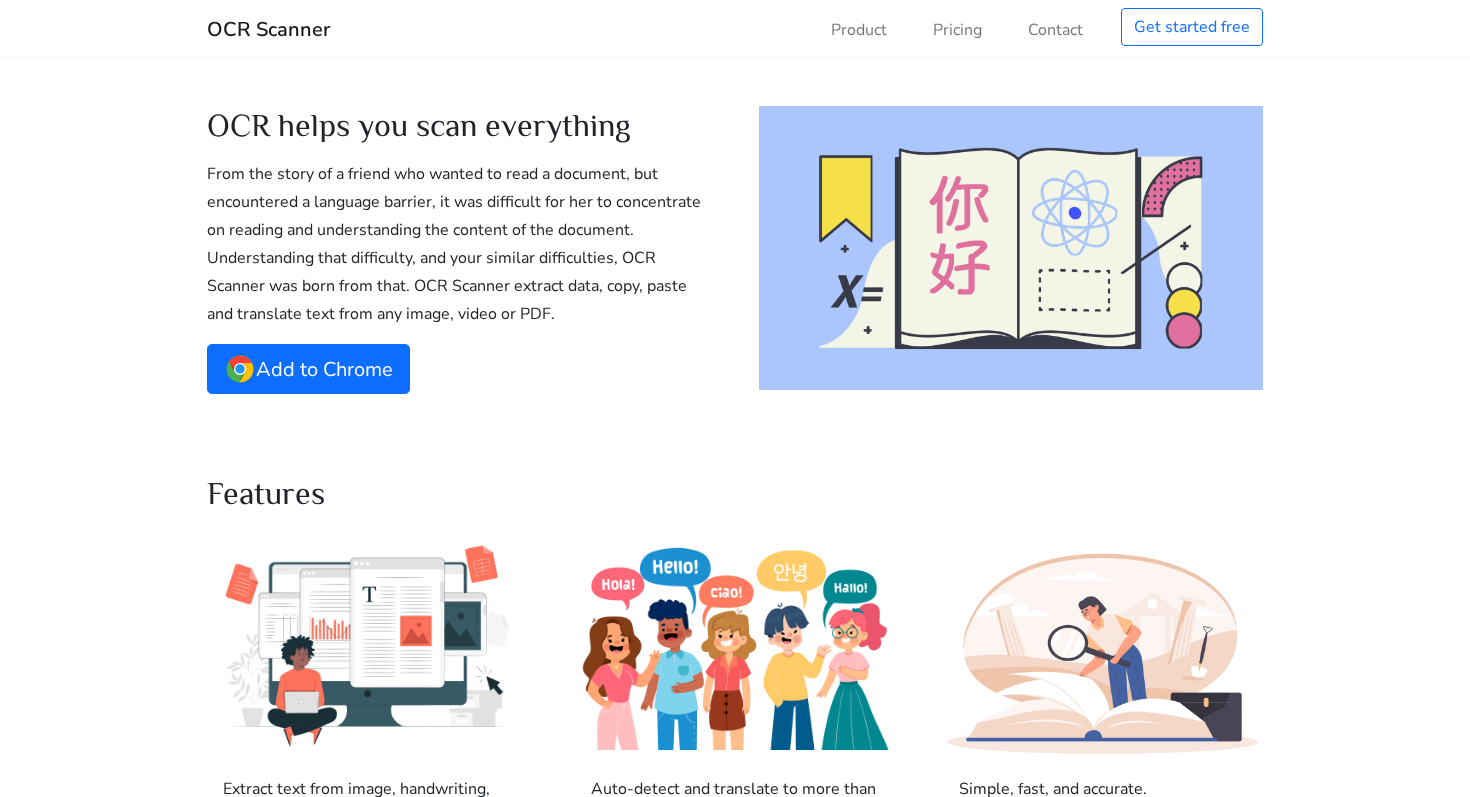 drag, startPoint x: 639, startPoint y: 107, endPoint x: 467, endPoint y: 156, distance: 178.8435 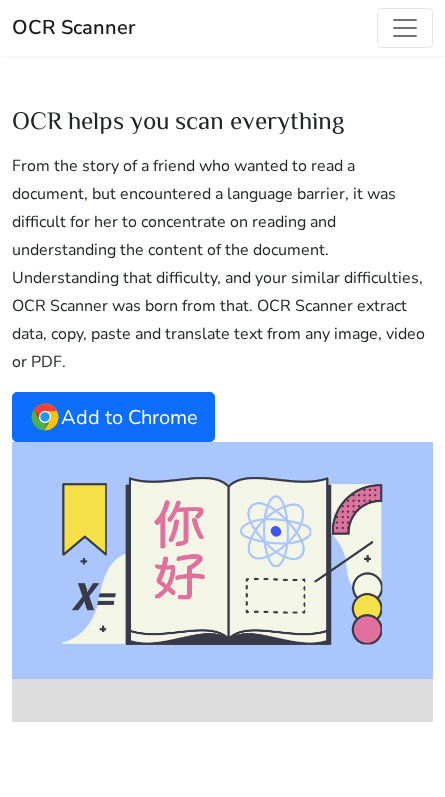 click on "OCR helps you scan everything From the story of a friend who wanted to read a document, but encountered a language barrier, it was difficult for her to concentrate on reading and understanding the content of the document. Understanding that difficulty, and your similar difficulties, OCR Scanner was born from that. OCR Scanner extract data, copy, paste and translate text from any image, video or PDF.  Add to Chrome" at bounding box center [222, 274] 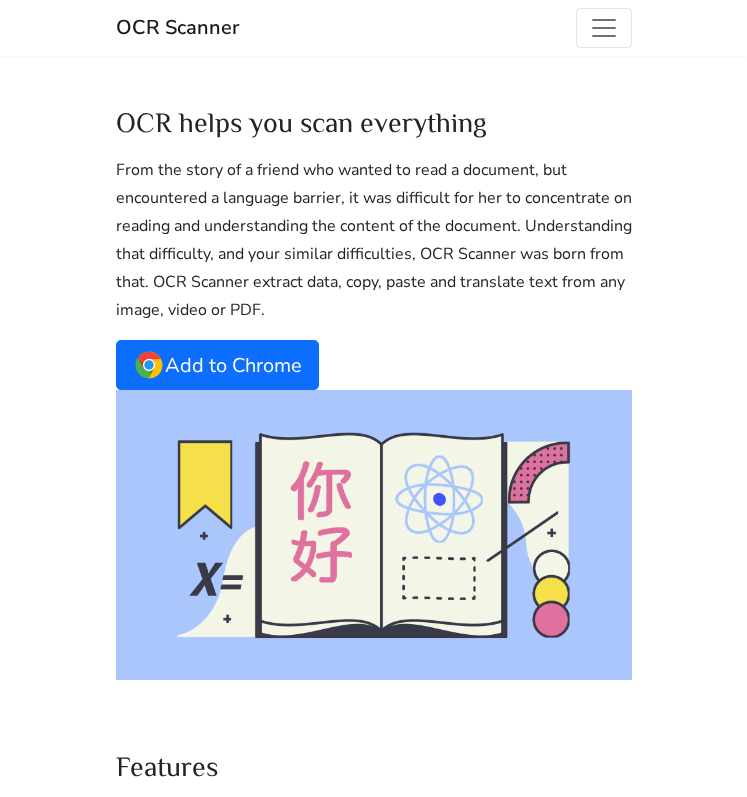 drag, startPoint x: 498, startPoint y: 102, endPoint x: 356, endPoint y: 143, distance: 147.80054 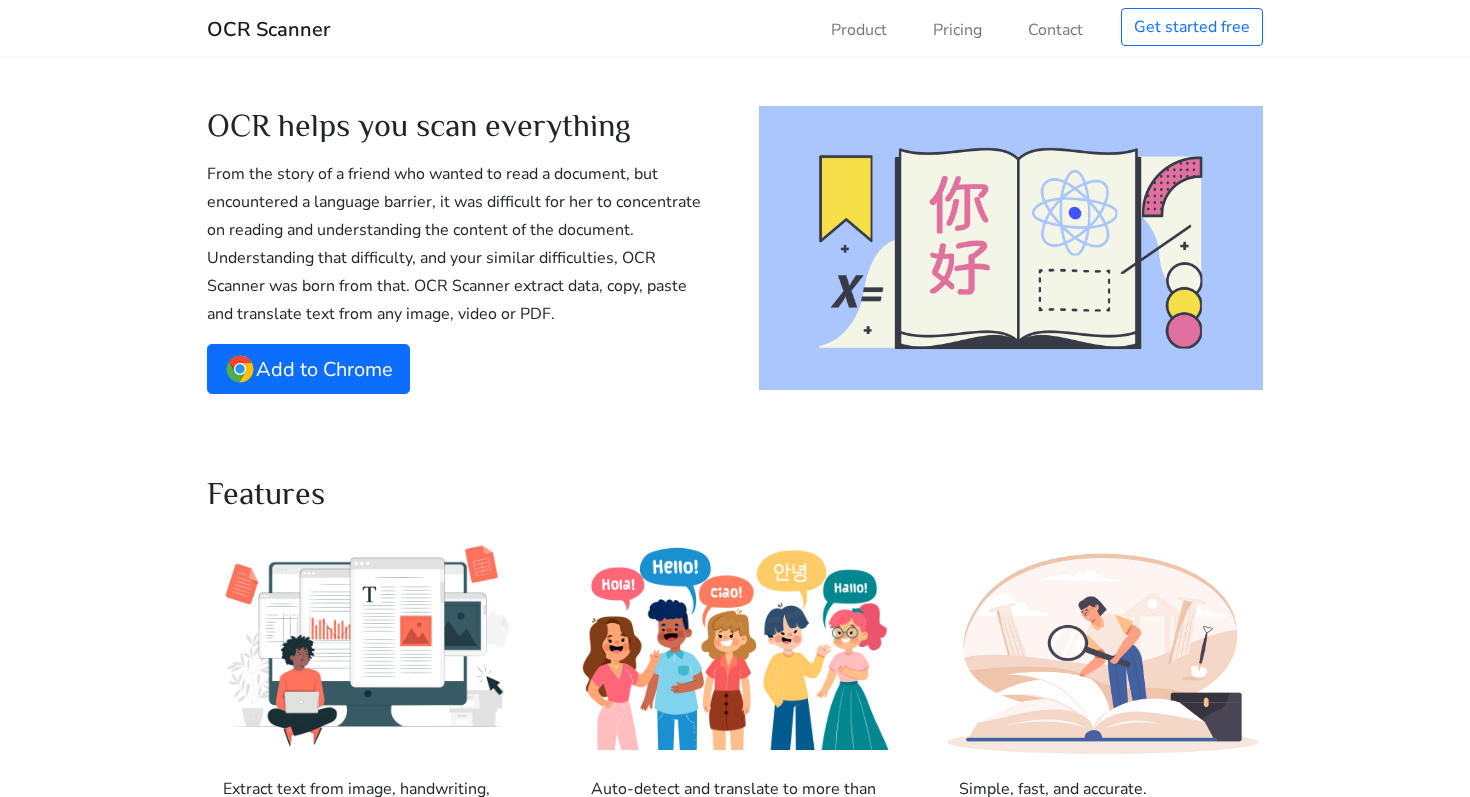 click at bounding box center (1011, 248) 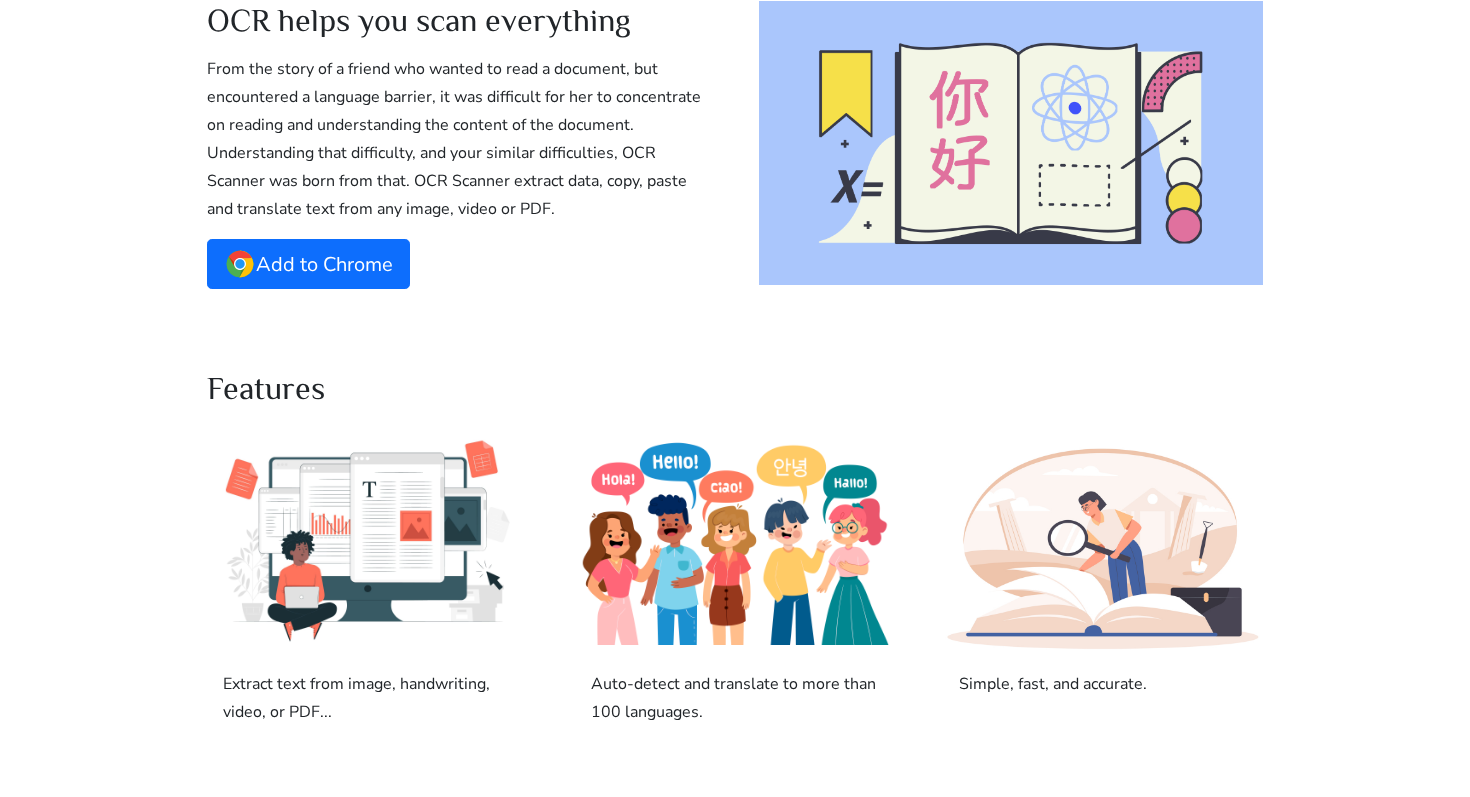 scroll, scrollTop: 175, scrollLeft: 0, axis: vertical 